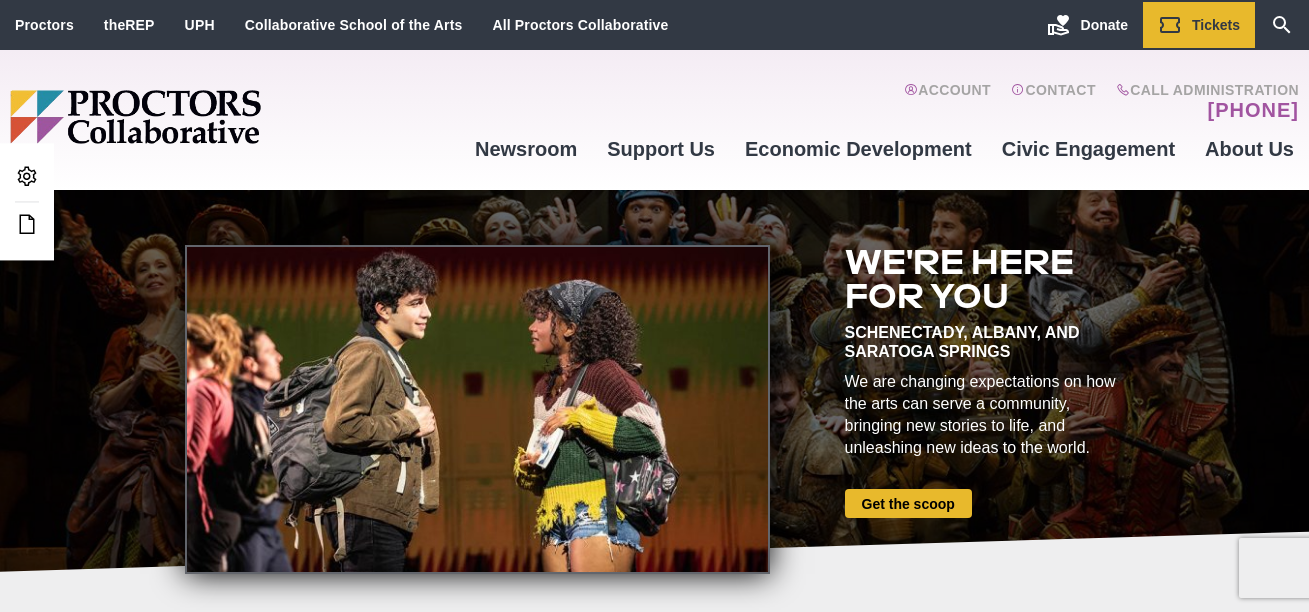 scroll, scrollTop: 0, scrollLeft: 0, axis: both 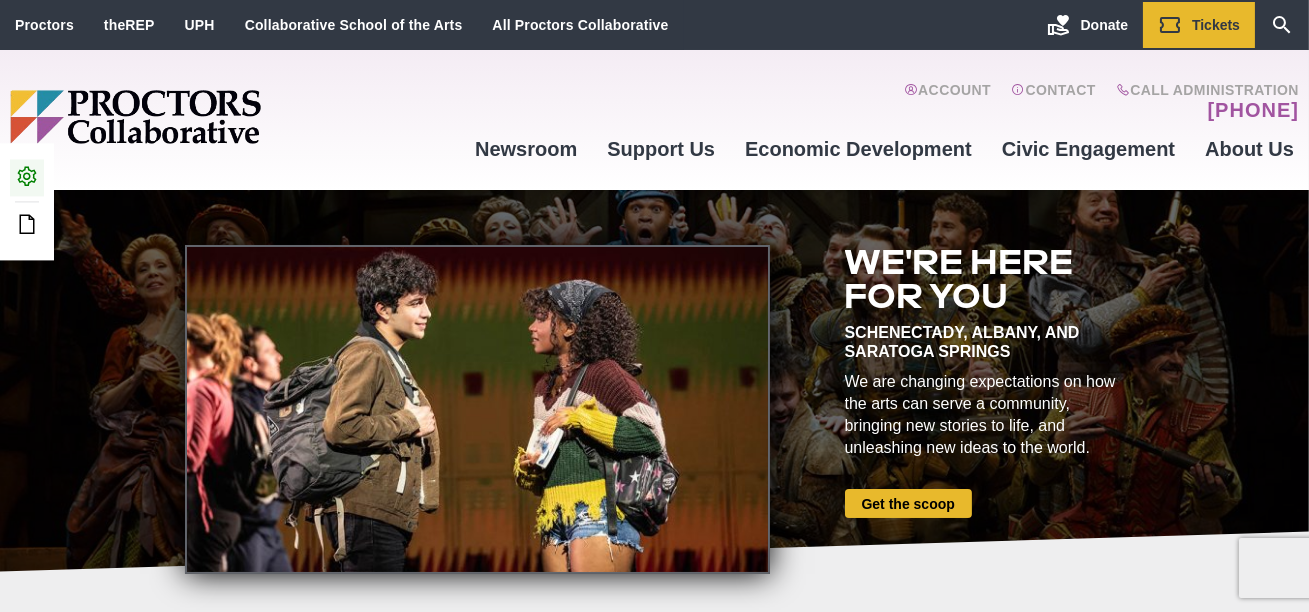 click at bounding box center (27, 176) 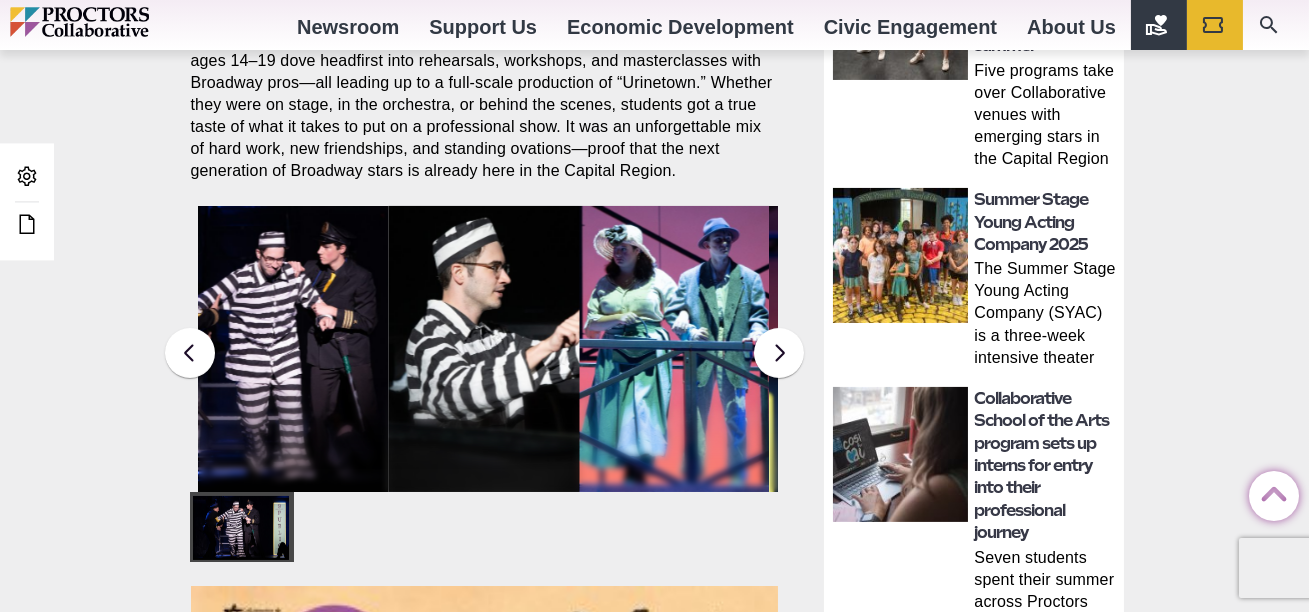 scroll, scrollTop: 793, scrollLeft: 0, axis: vertical 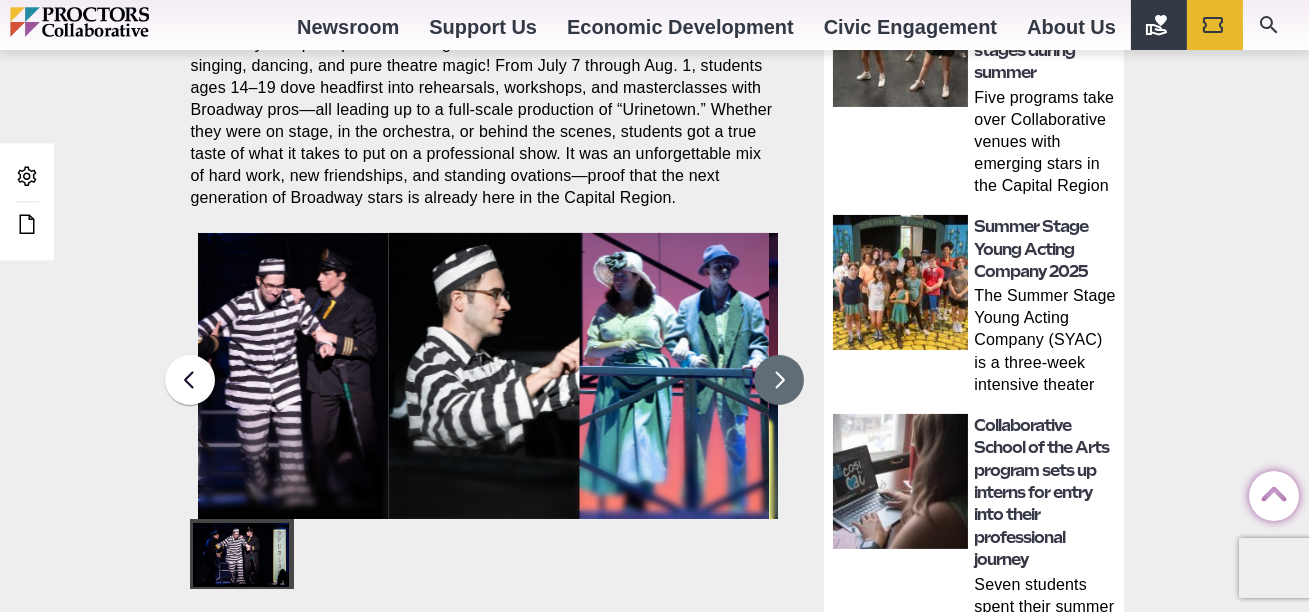 click at bounding box center [779, 380] 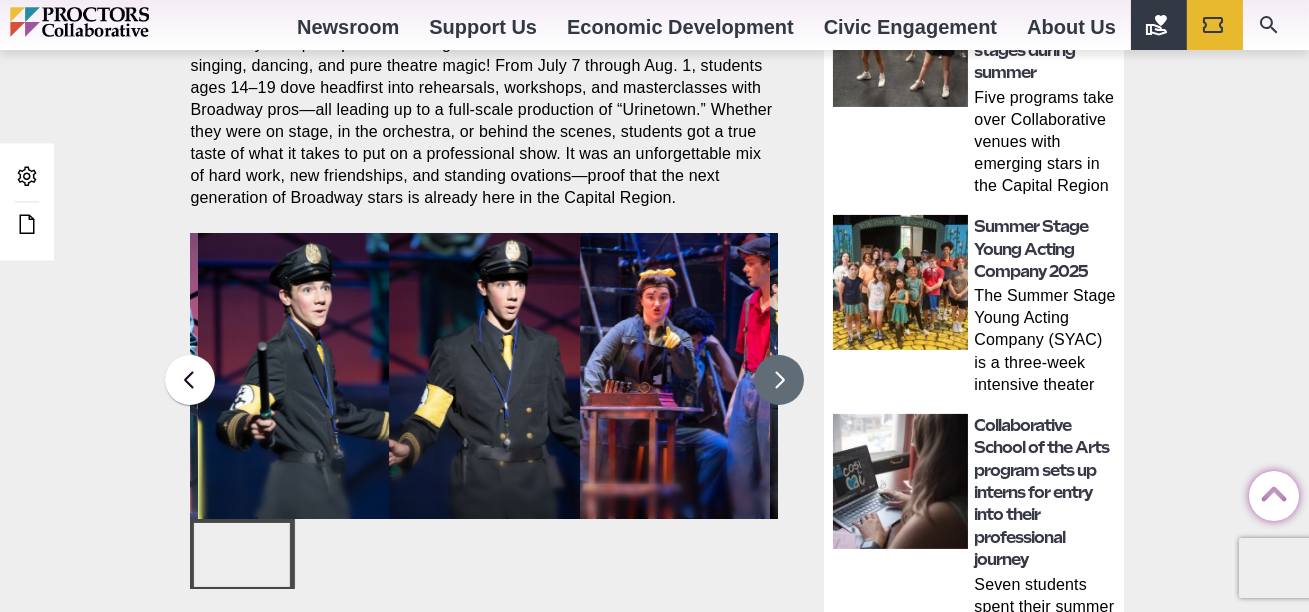 click at bounding box center (779, 380) 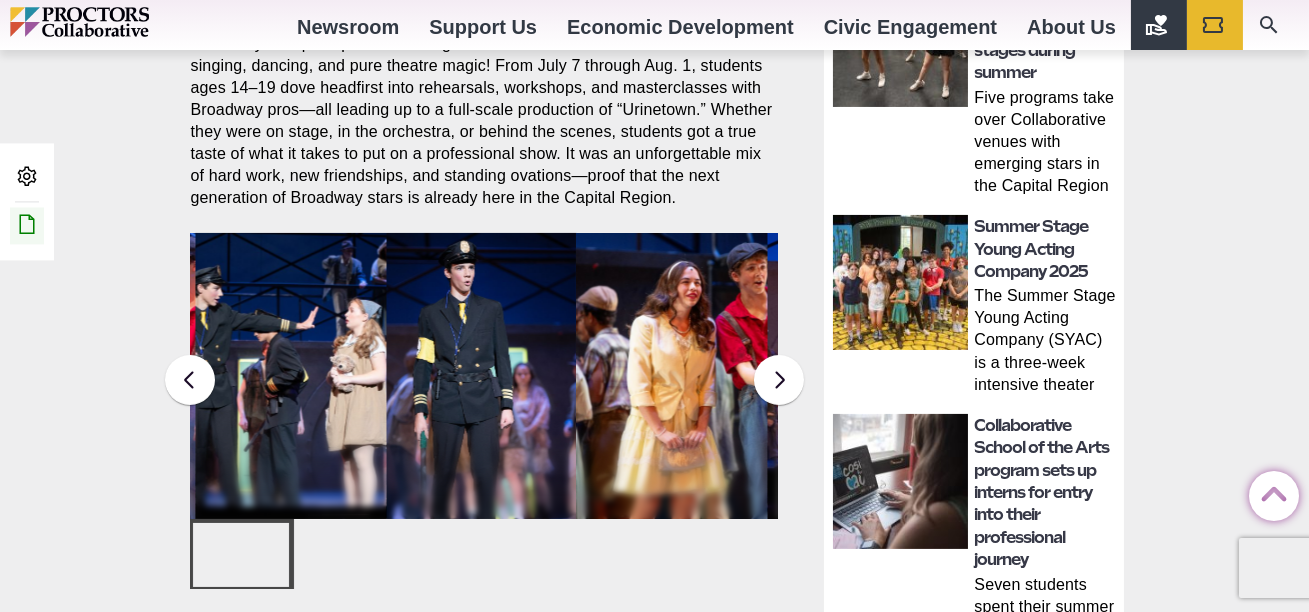 click at bounding box center [27, 224] 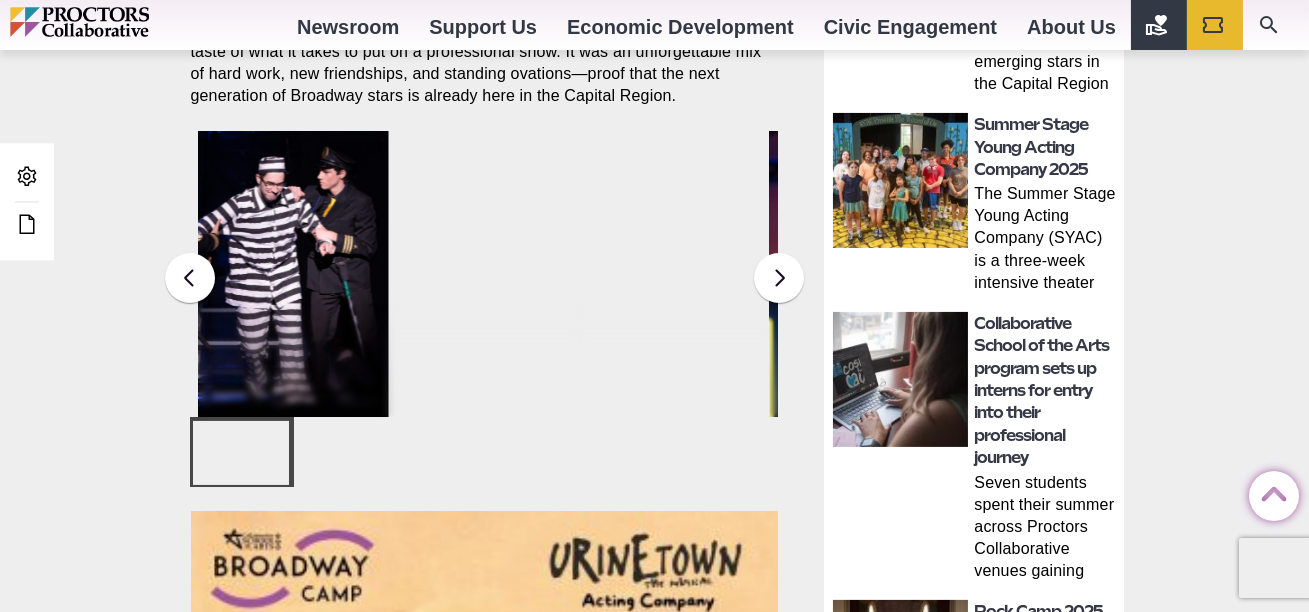 scroll, scrollTop: 932, scrollLeft: 0, axis: vertical 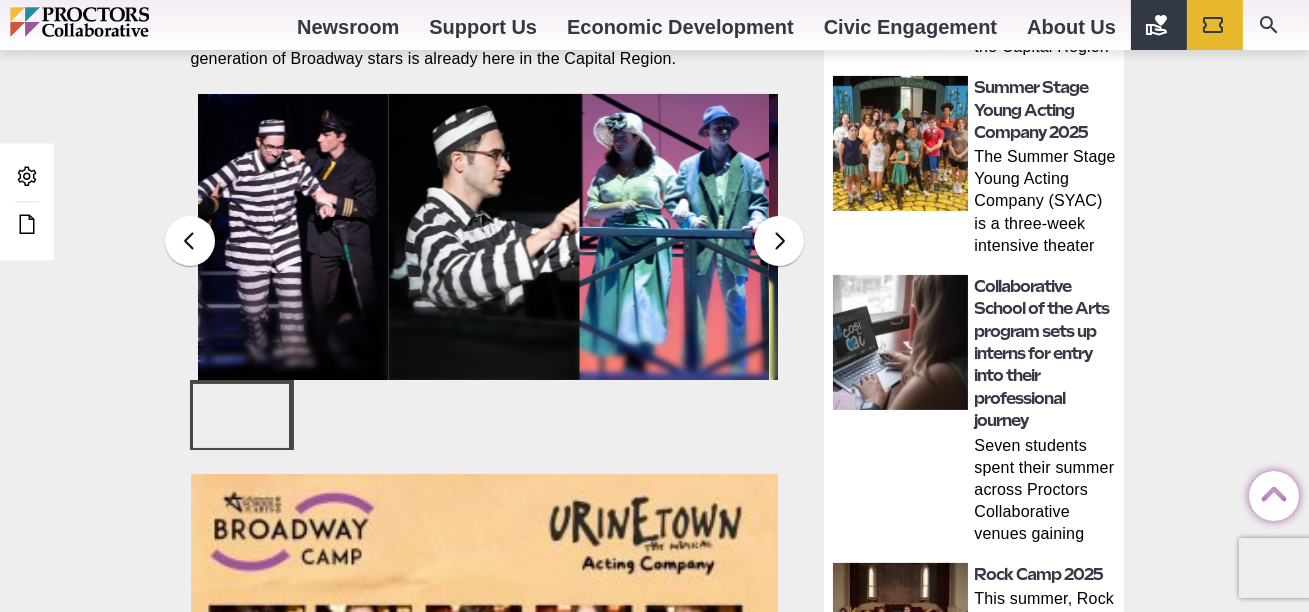 click on "Students in the Collaborative School of the Arts Broadway Camp perform during a dress reheatsal for “Urinetown” on the MainStage at Proctors on Thursday, July 31, 2025. Photo by Kevin Montano for Proctors Collaborative." at bounding box center [484, 268] 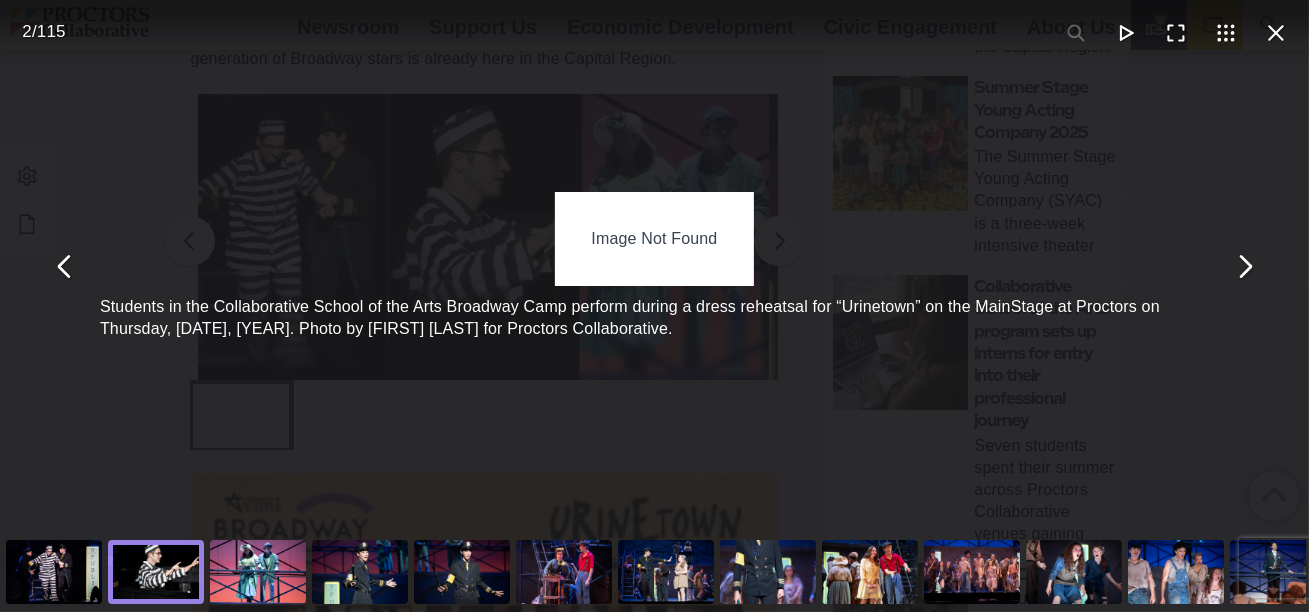 click on "Image Not Found" at bounding box center (654, 239) 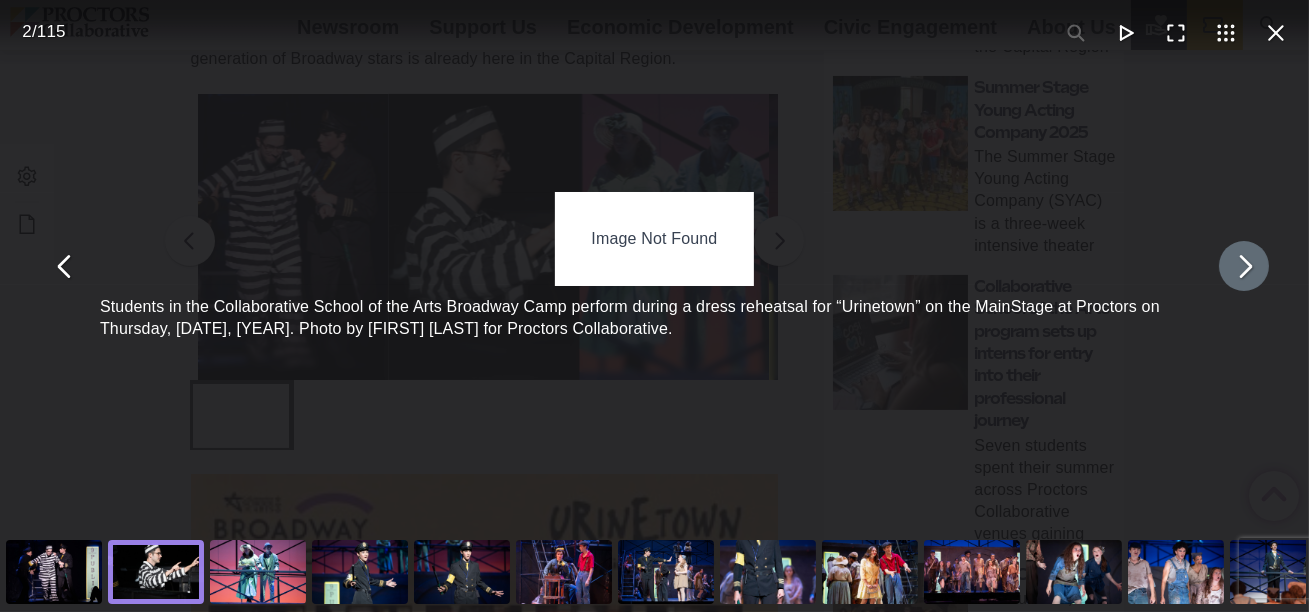 click at bounding box center (1244, 266) 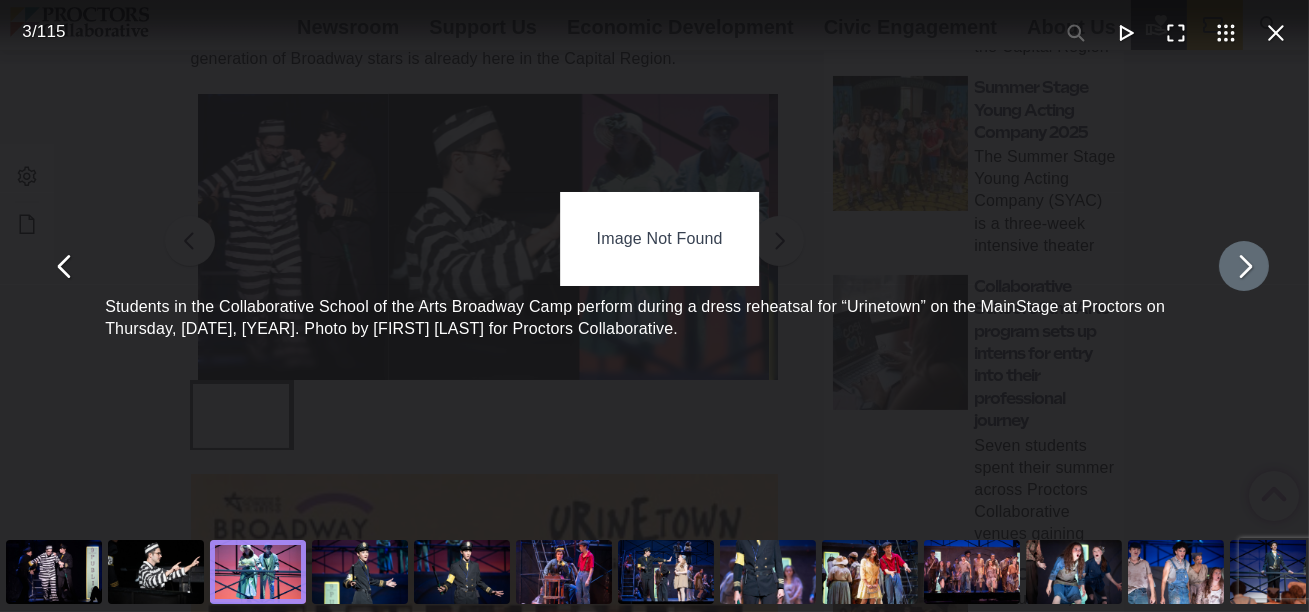 click at bounding box center (1244, 266) 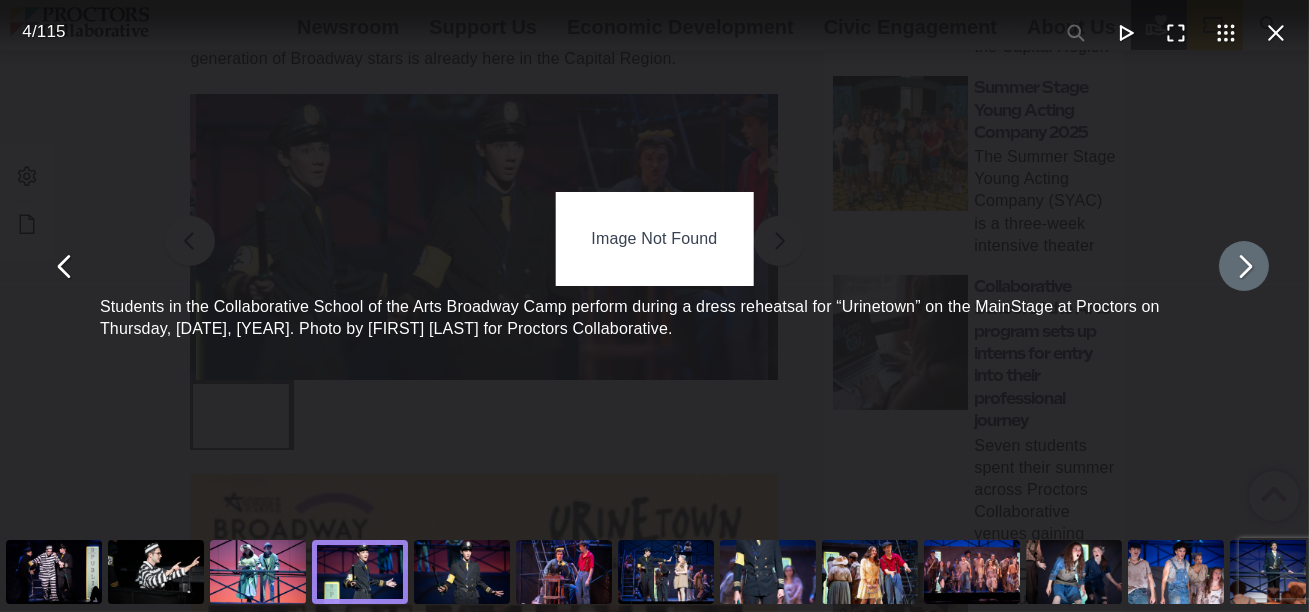 click at bounding box center [1244, 266] 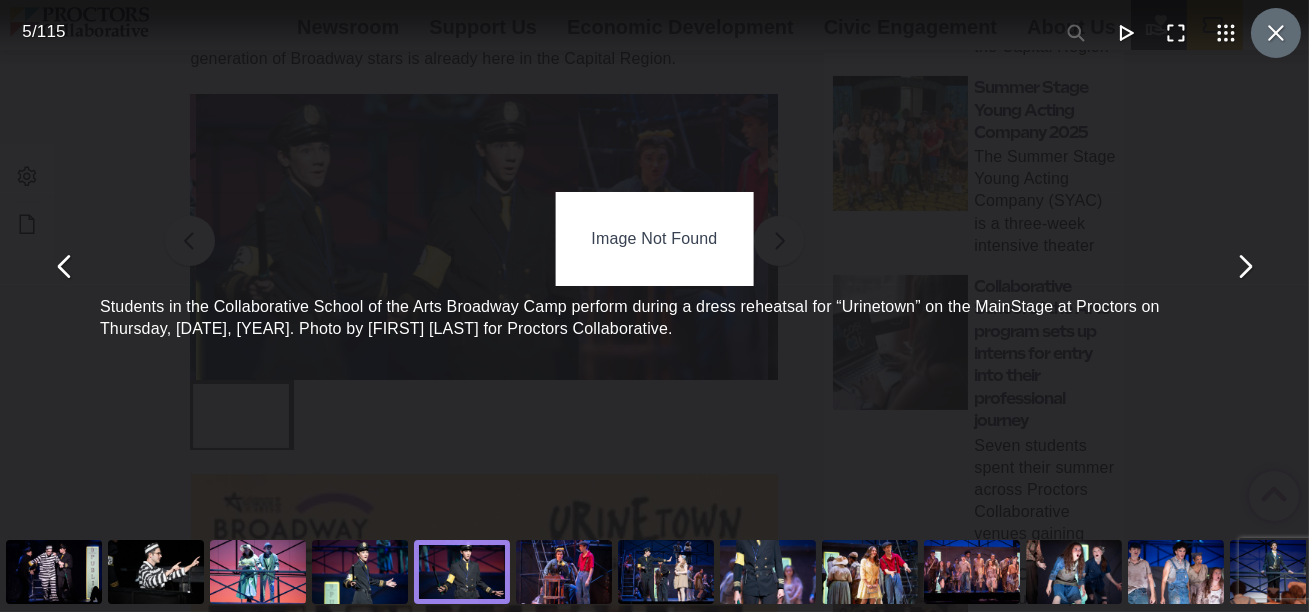 click at bounding box center (1276, 33) 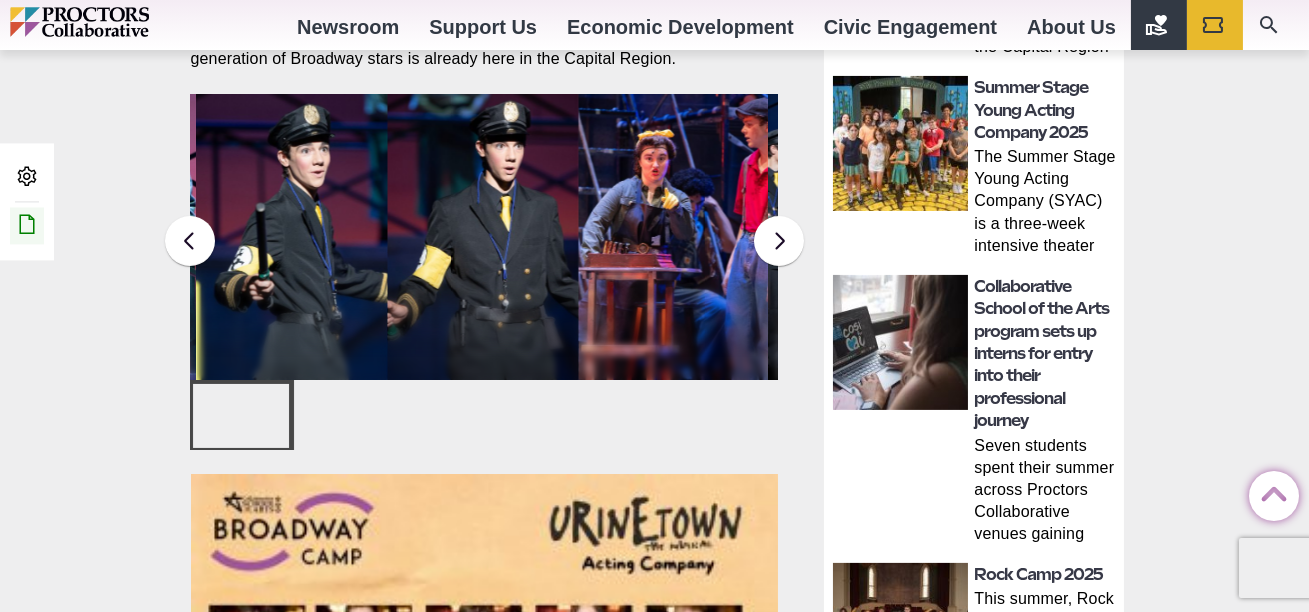 click at bounding box center [27, 224] 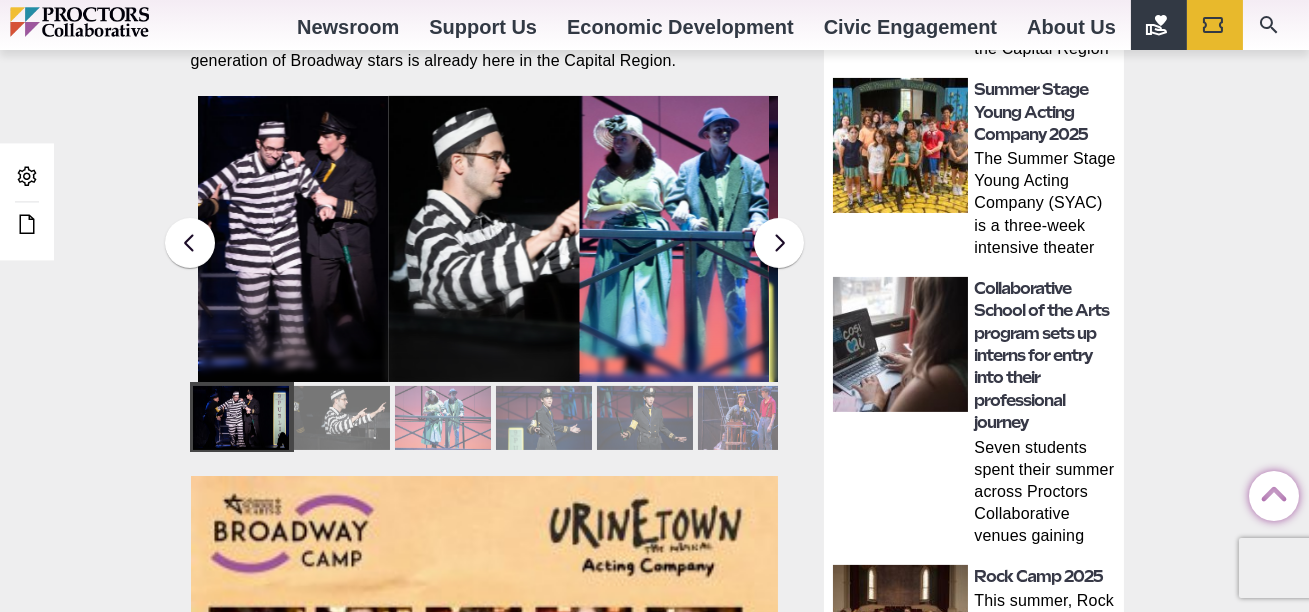 scroll, scrollTop: 0, scrollLeft: 0, axis: both 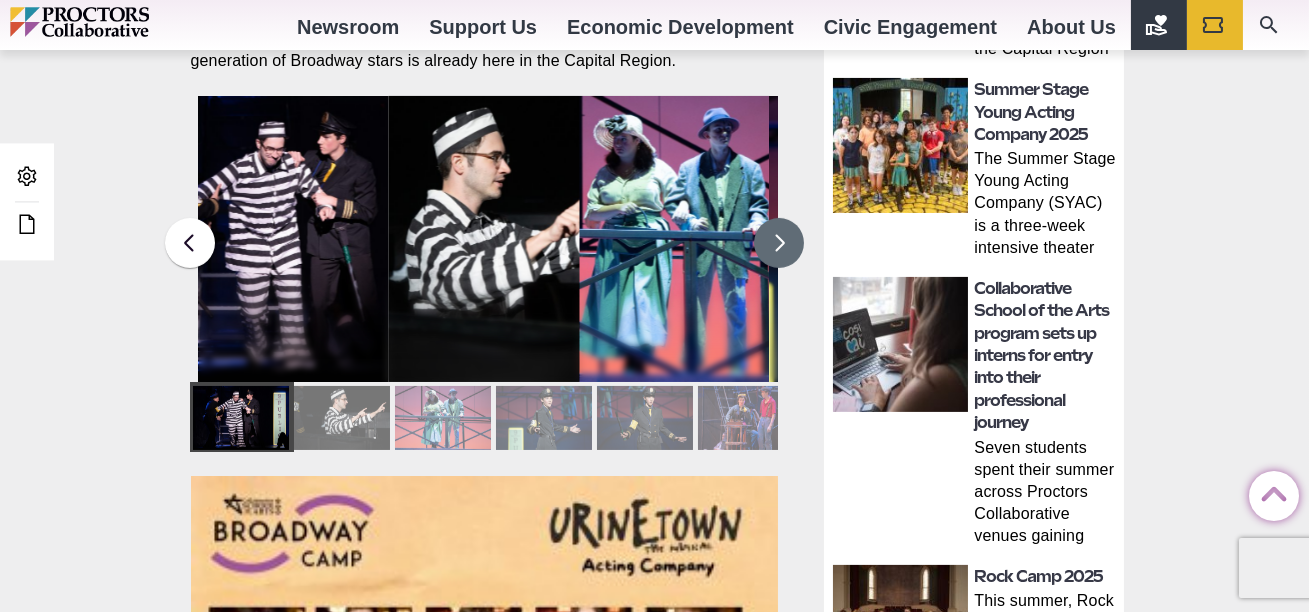 click at bounding box center [779, 243] 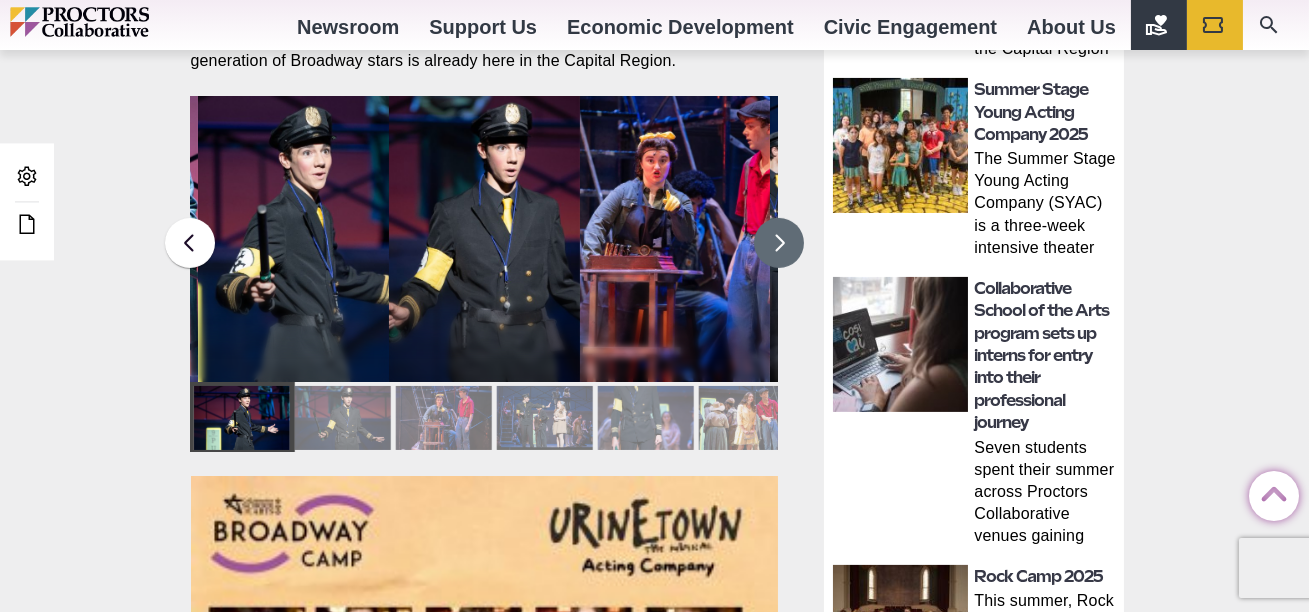click at bounding box center (779, 243) 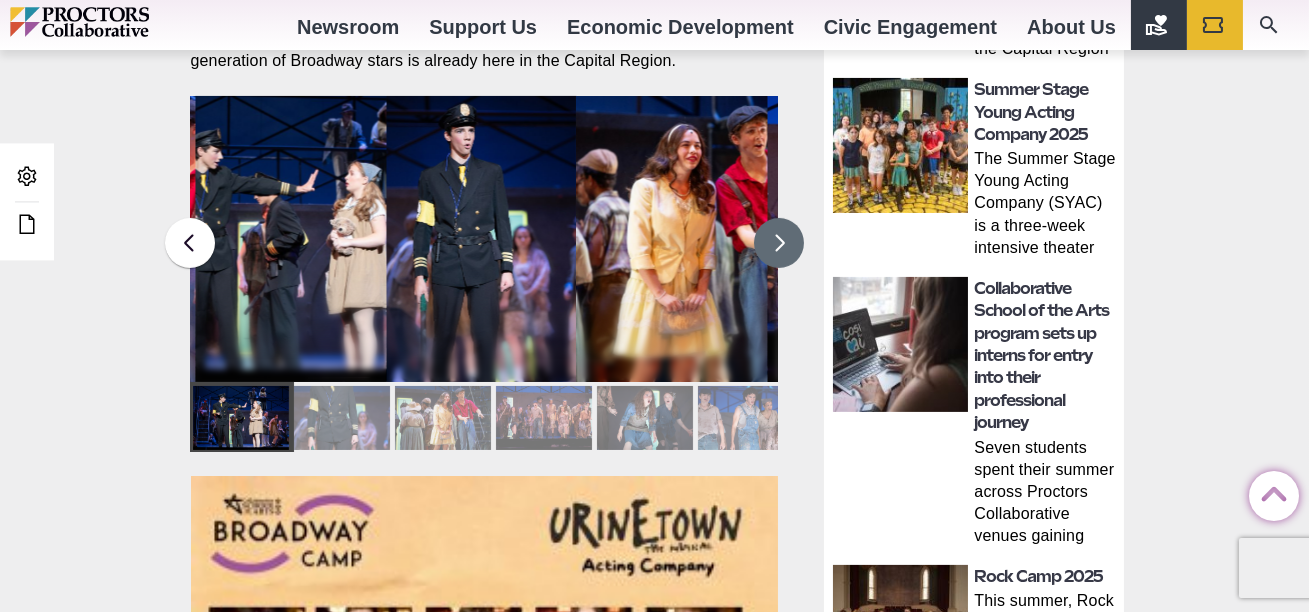 click on "Students in the Collaborative School of the Arts Broadway Camp perform during a dress reheatsal for “Urinetown” on the MainStage at Proctors on Thursday, July 31, 2025. Photo by Kevin Montano for Proctors Collaborative." at bounding box center (672, 270) 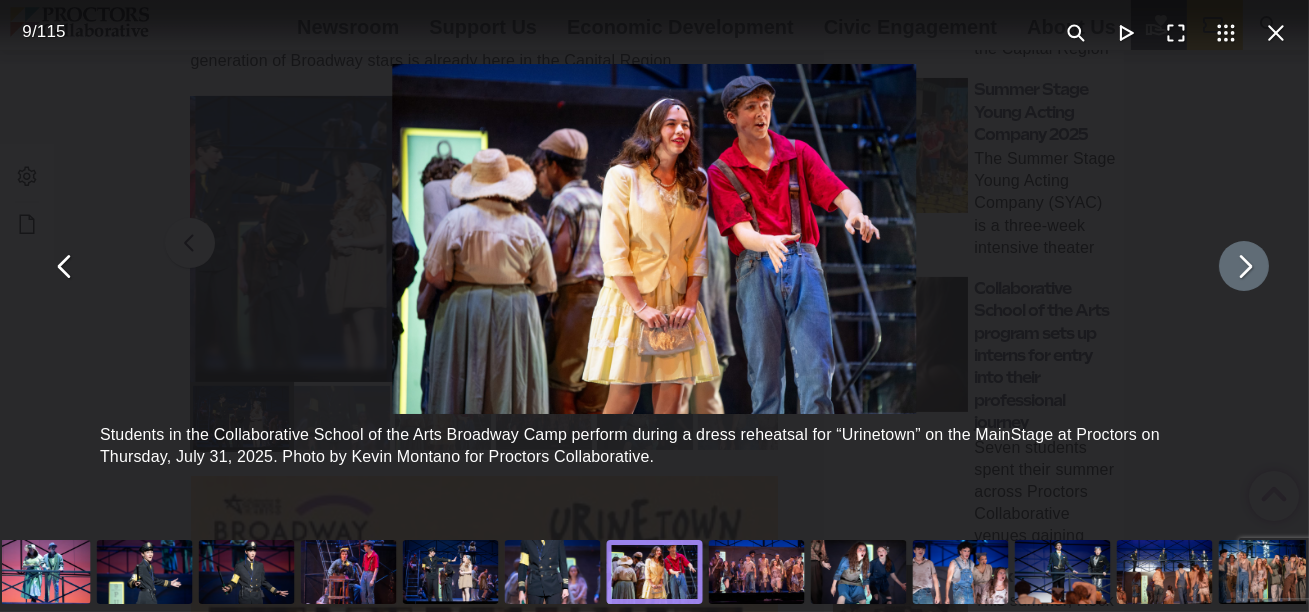 click at bounding box center (1244, 266) 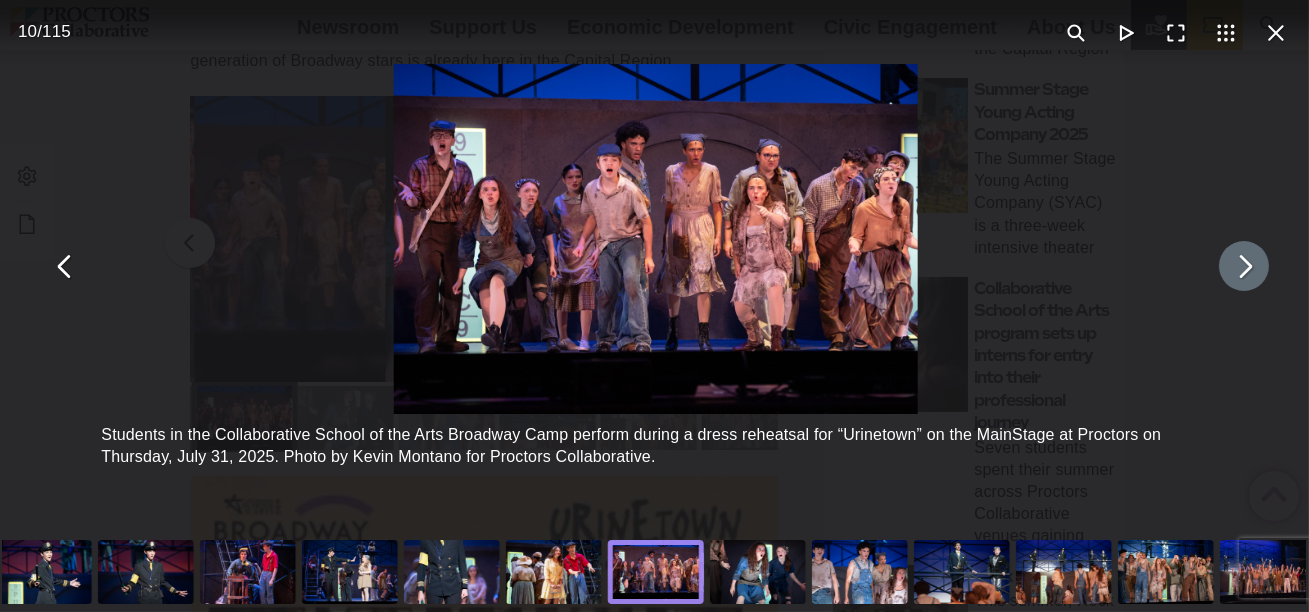 click at bounding box center (1244, 266) 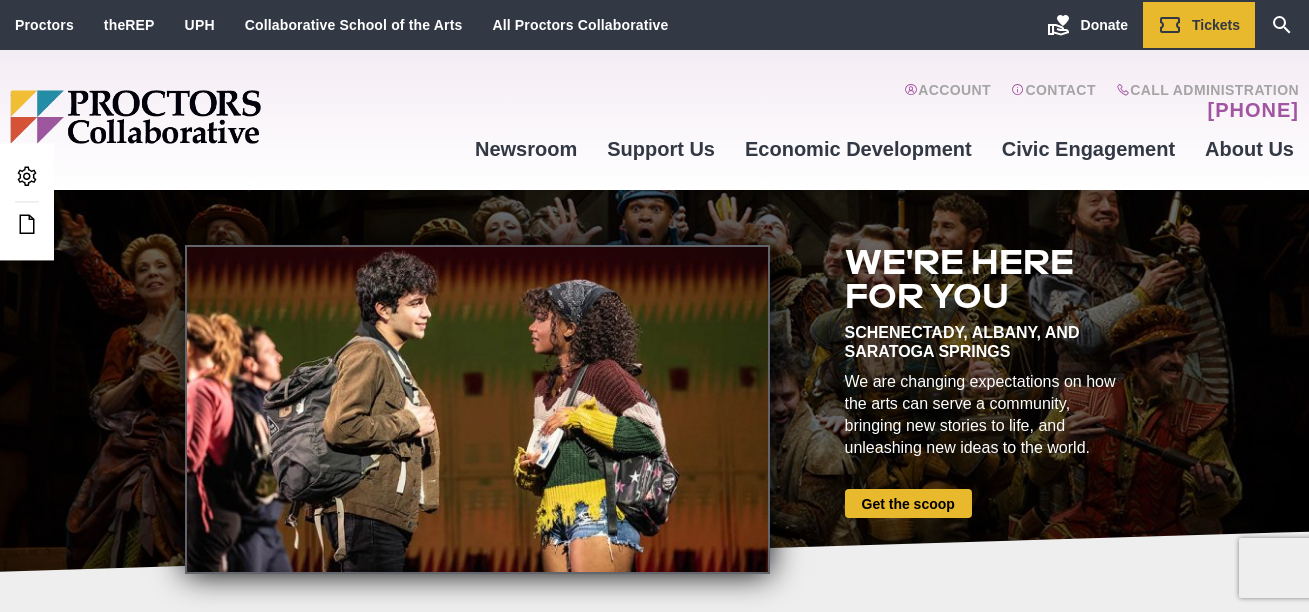 scroll, scrollTop: 0, scrollLeft: 0, axis: both 